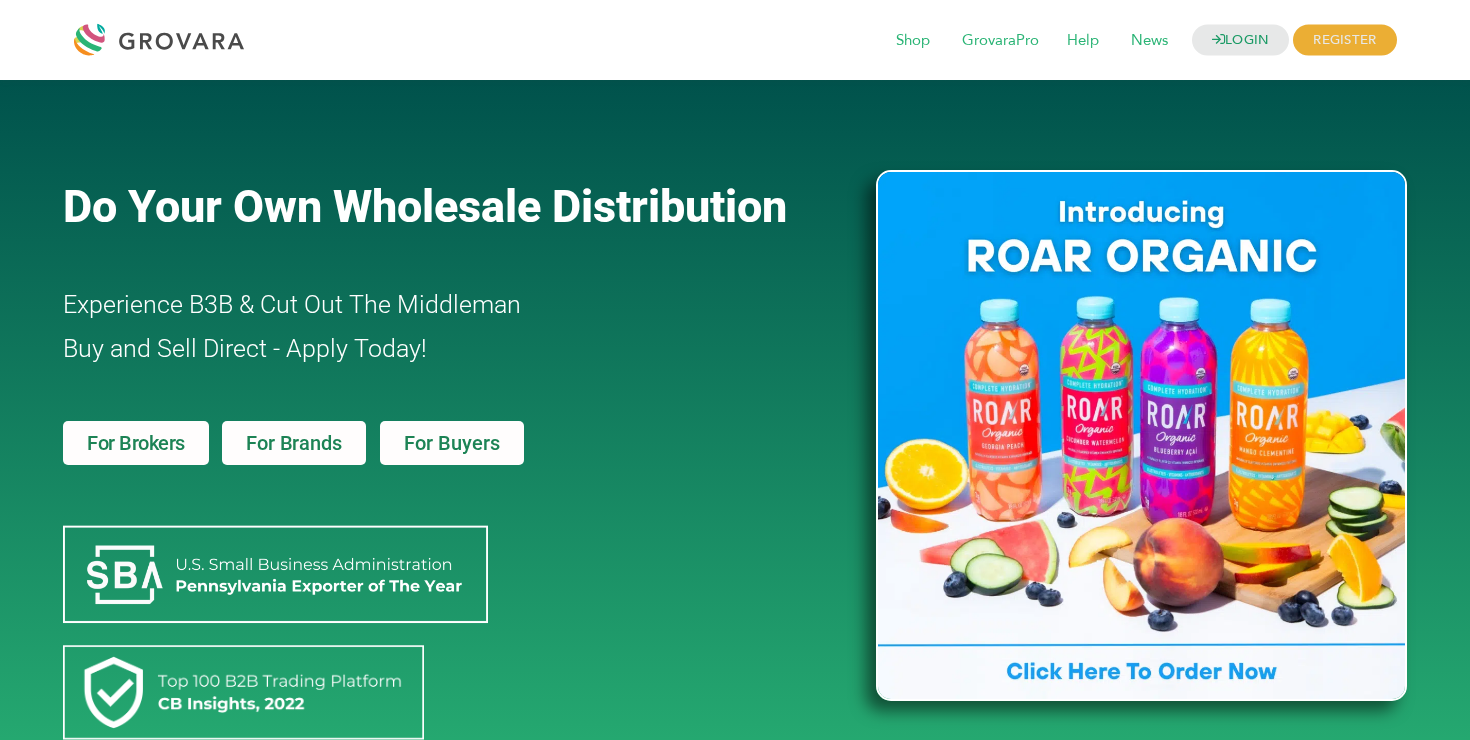 scroll, scrollTop: 0, scrollLeft: 0, axis: both 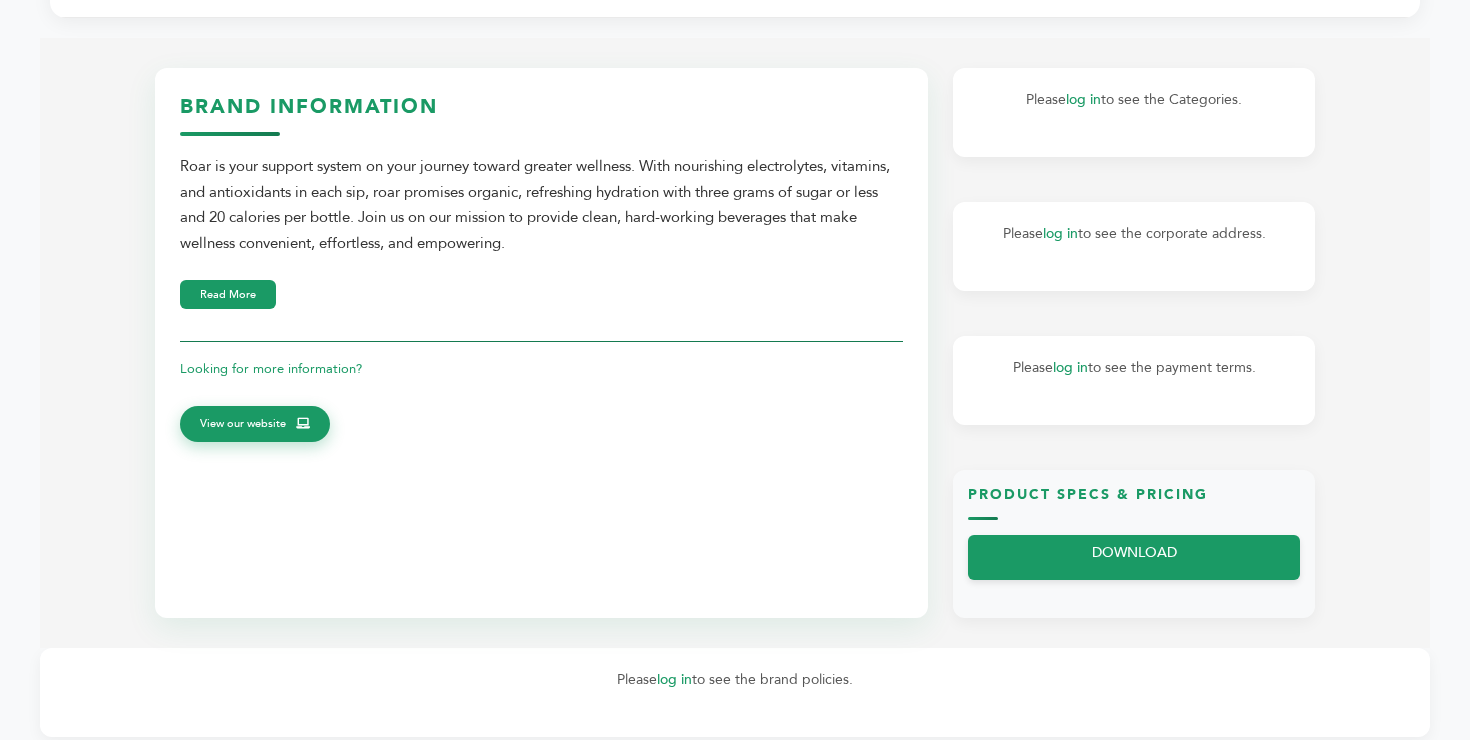 click on "Brand Information
Roar is your support system on your journey toward greater wellness. With nourishing electrolytes, vitamins, and antioxidants in each sip, roar promises organic, refreshing hydration with three grams of sugar or less and 20 calories per bottle. Join us on our mission to provide clean, hard-working beverages that make wellness convenient, effortless, and empowering.
Read More
Looking for more information?
View our website" at bounding box center [541, 276] 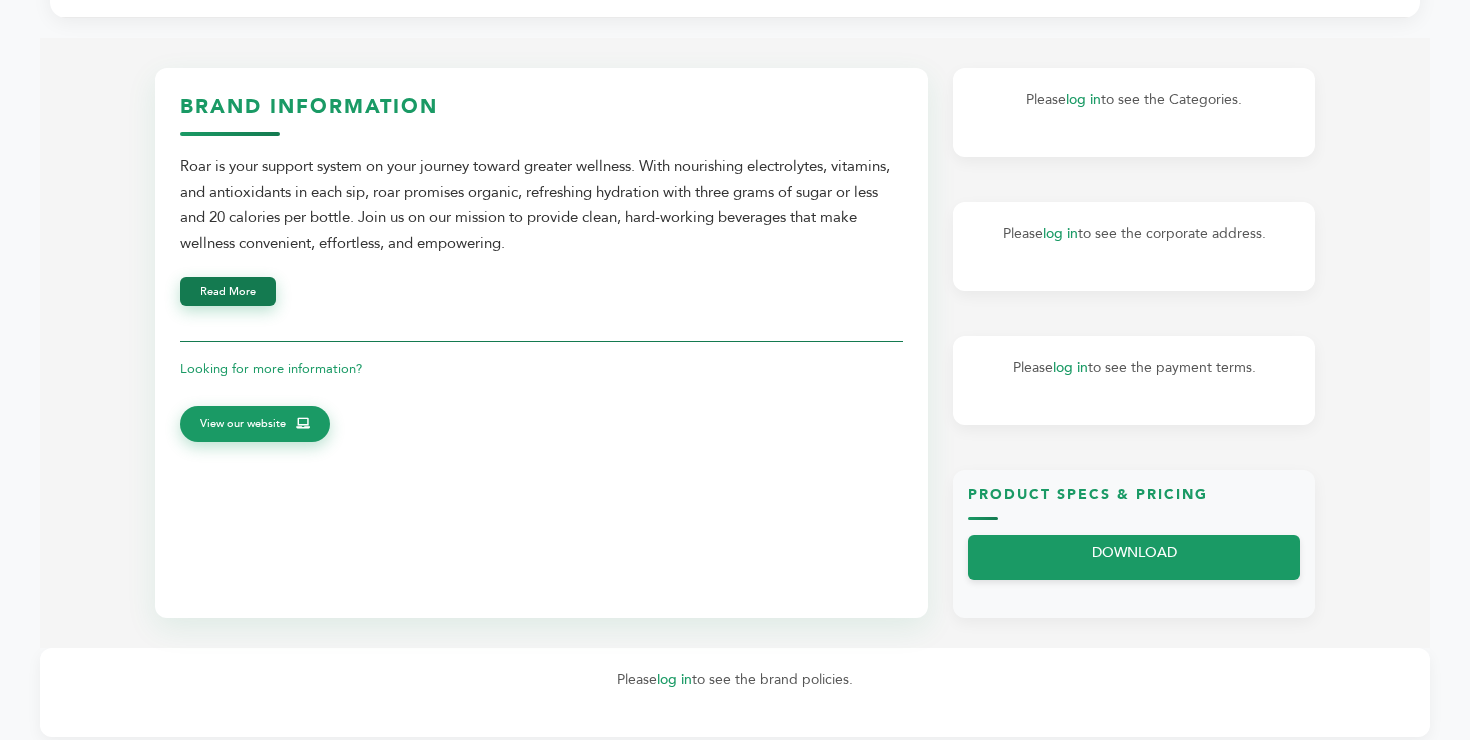 click on "Read More" at bounding box center (228, 291) 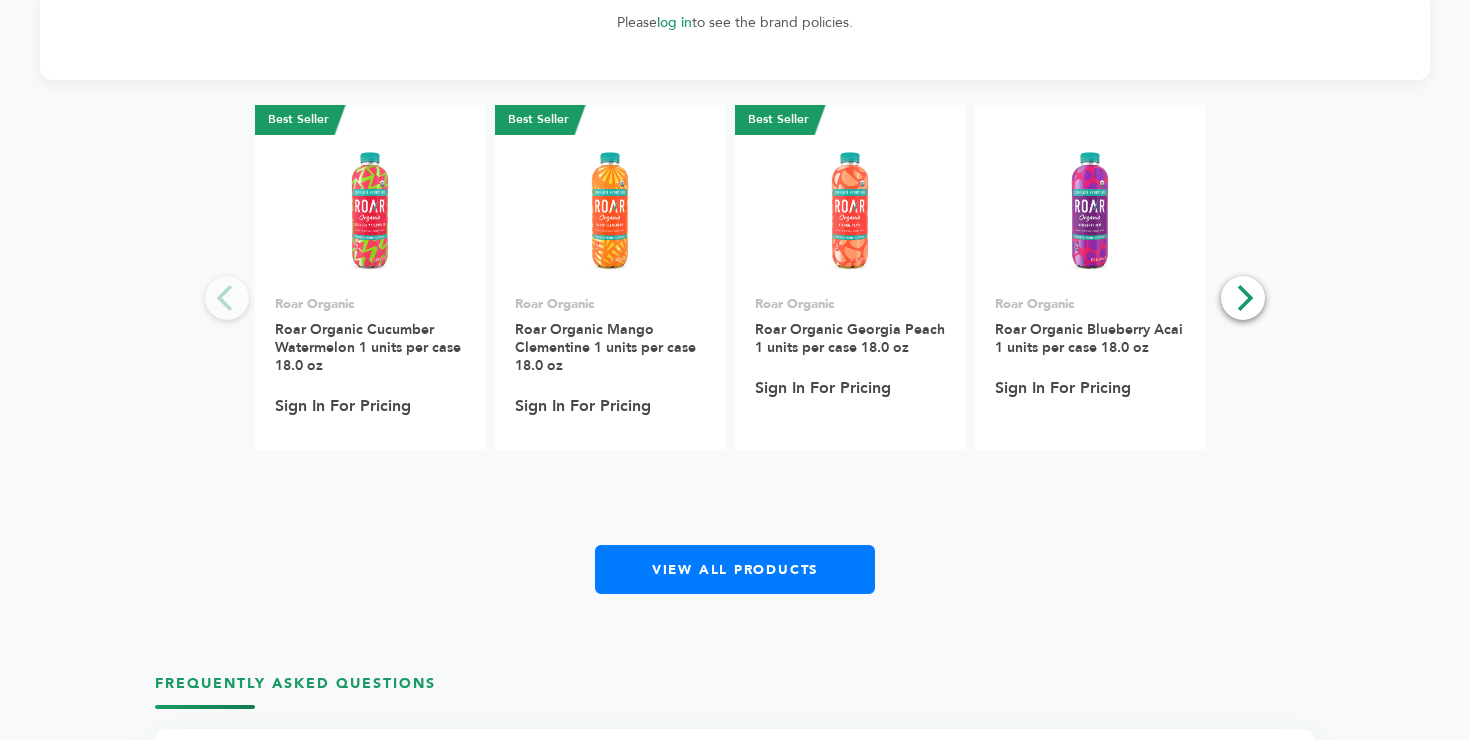 scroll, scrollTop: 1151, scrollLeft: 0, axis: vertical 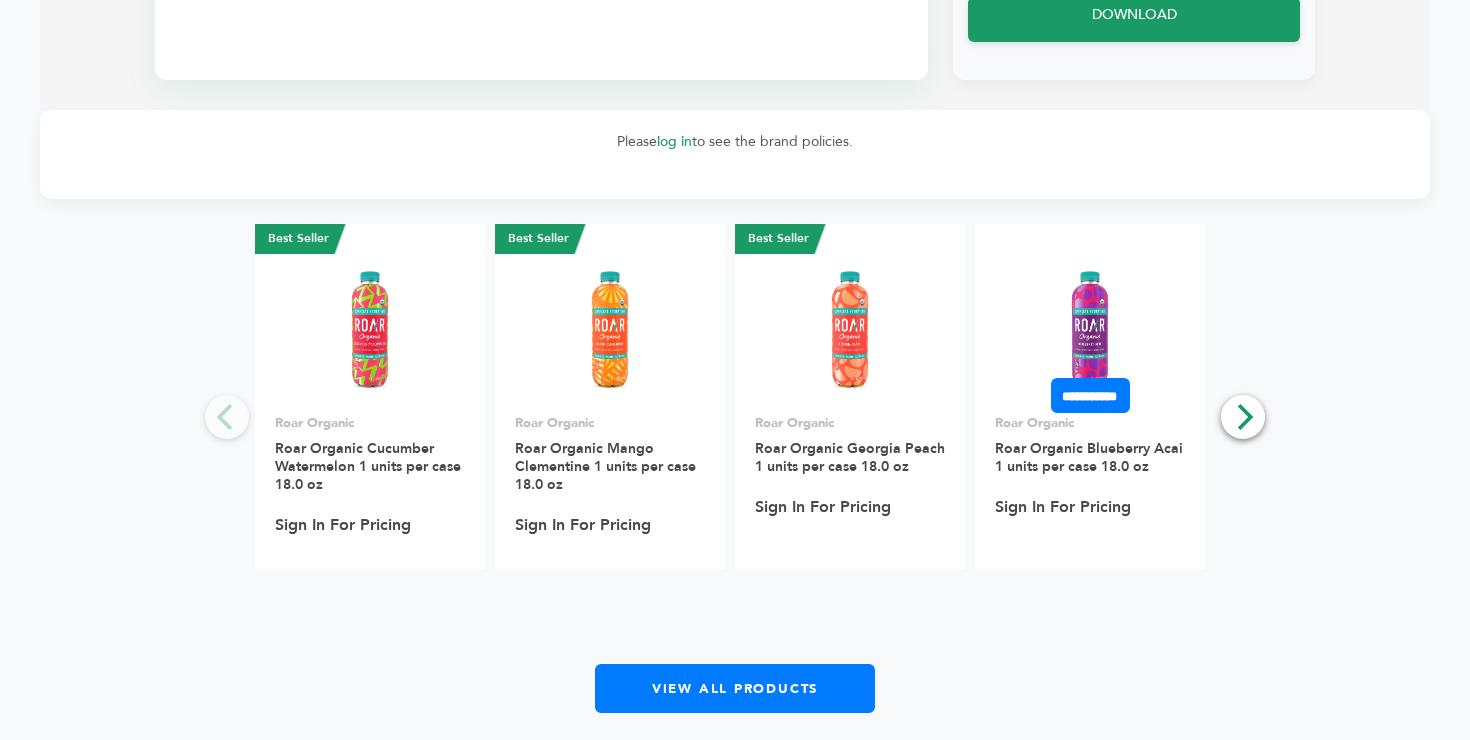 click at bounding box center (1090, 329) 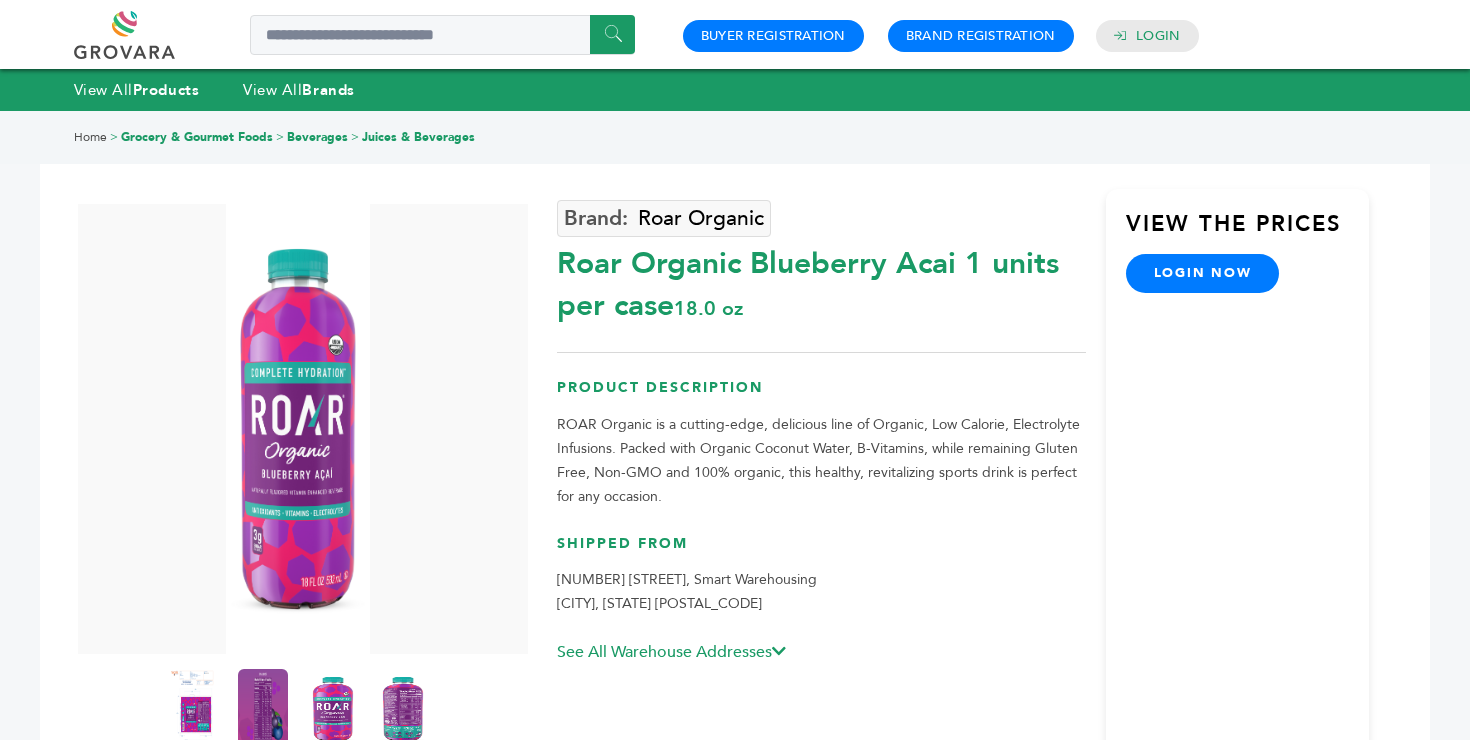 scroll, scrollTop: 0, scrollLeft: 0, axis: both 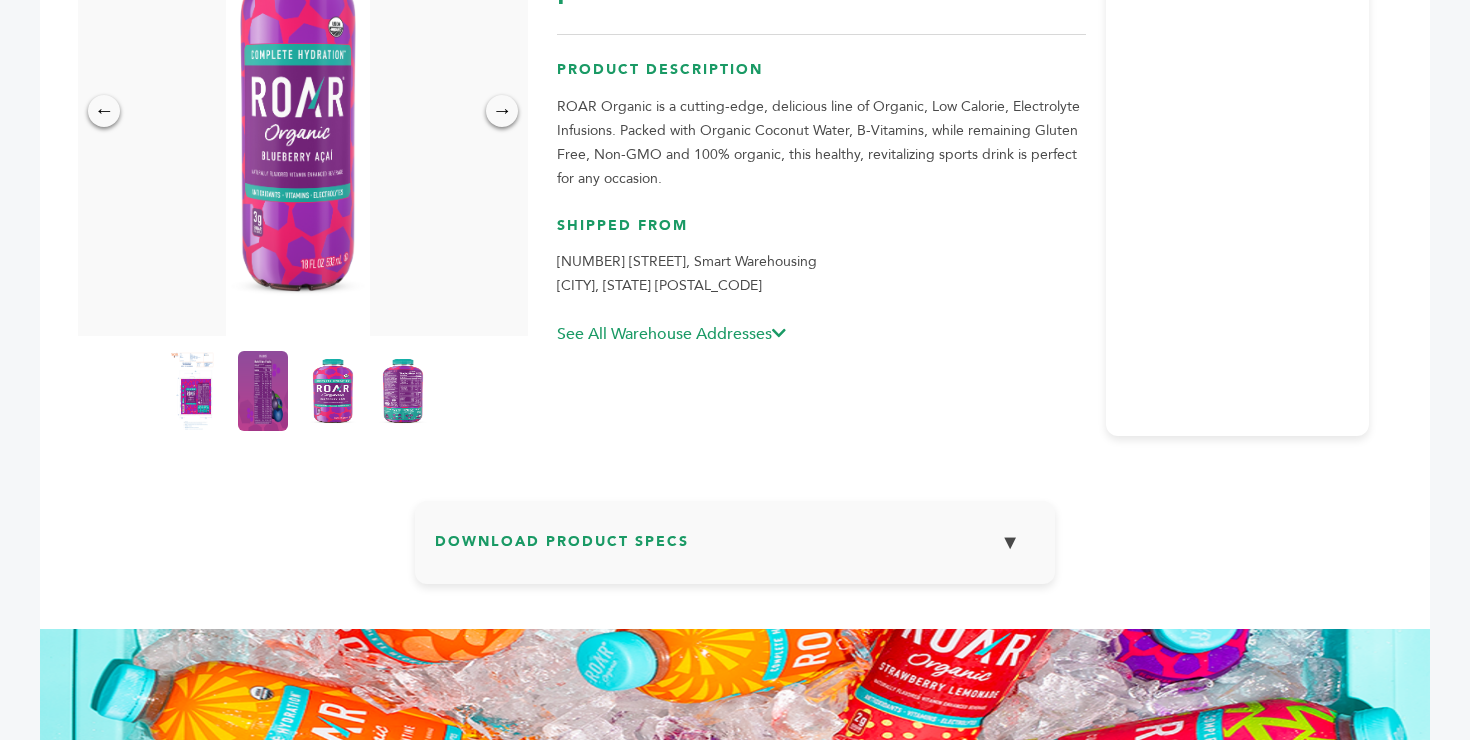 click at bounding box center (779, 333) 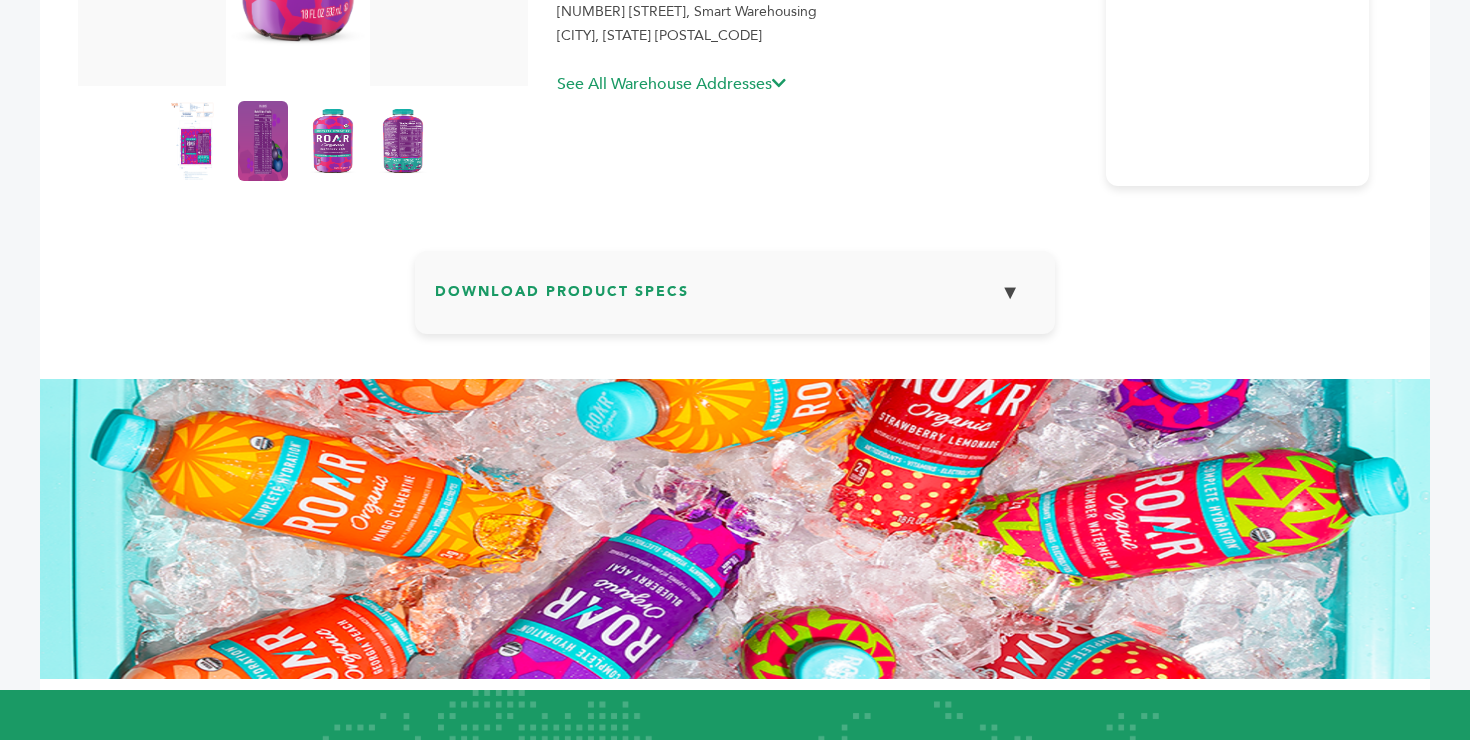 scroll, scrollTop: 572, scrollLeft: 0, axis: vertical 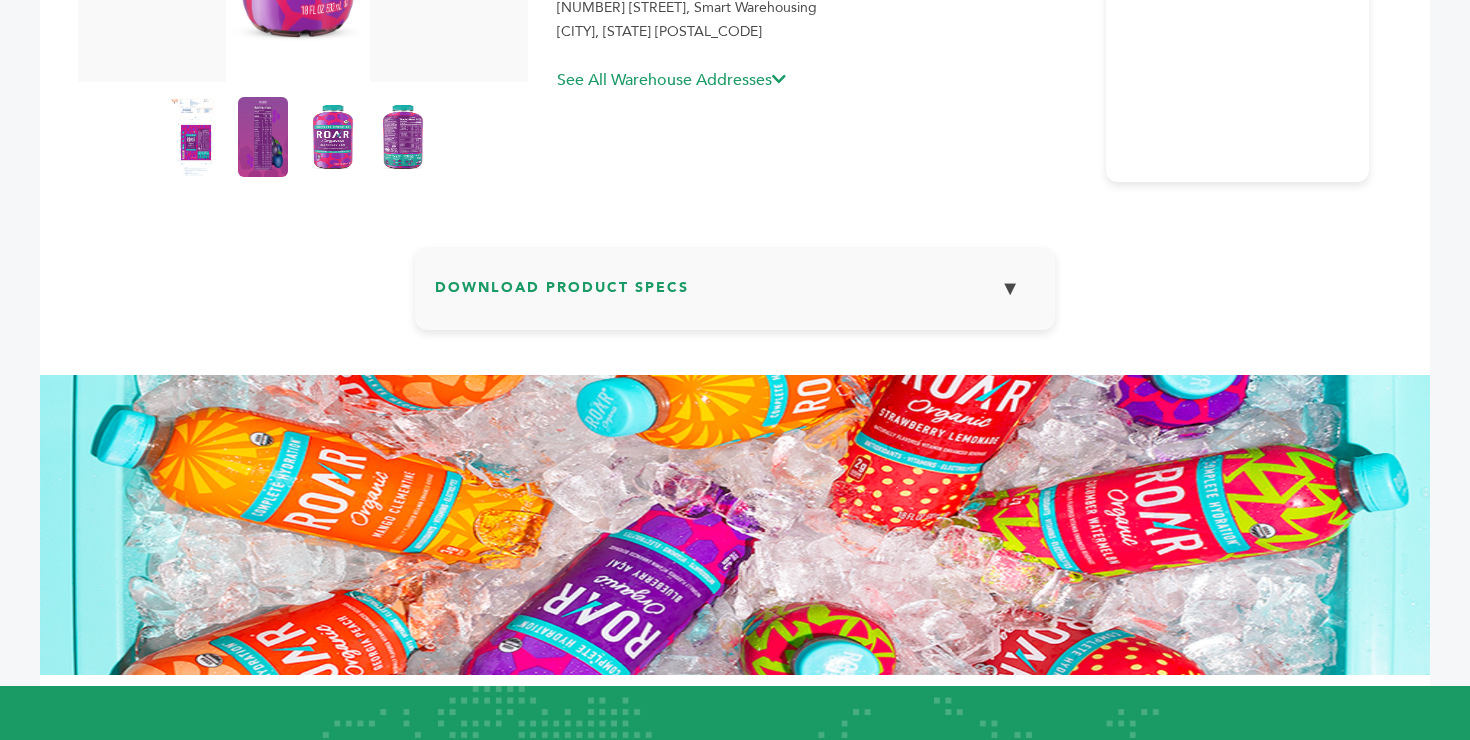 click on "Download Product Specs
▼" at bounding box center (735, 296) 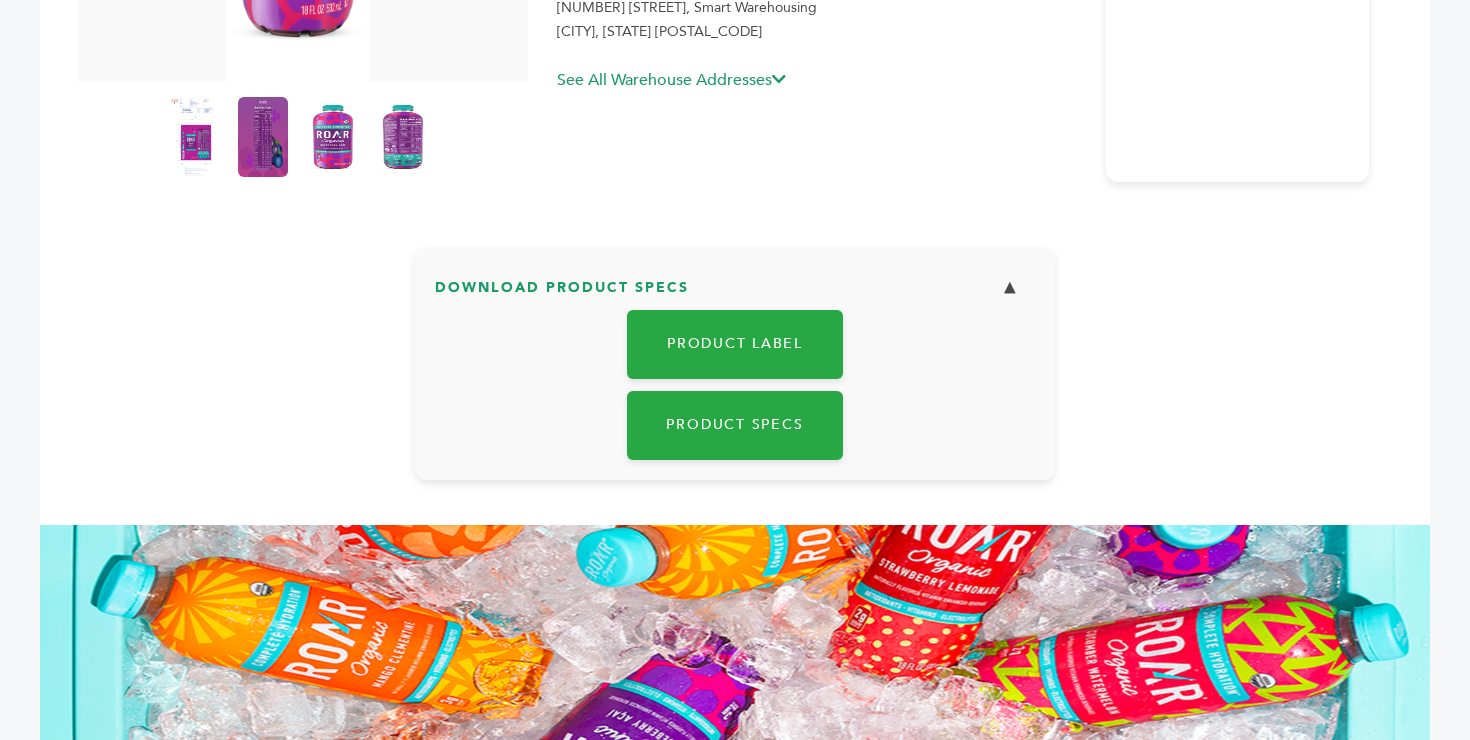 click on "Download Product Specs
▼" at bounding box center (735, 296) 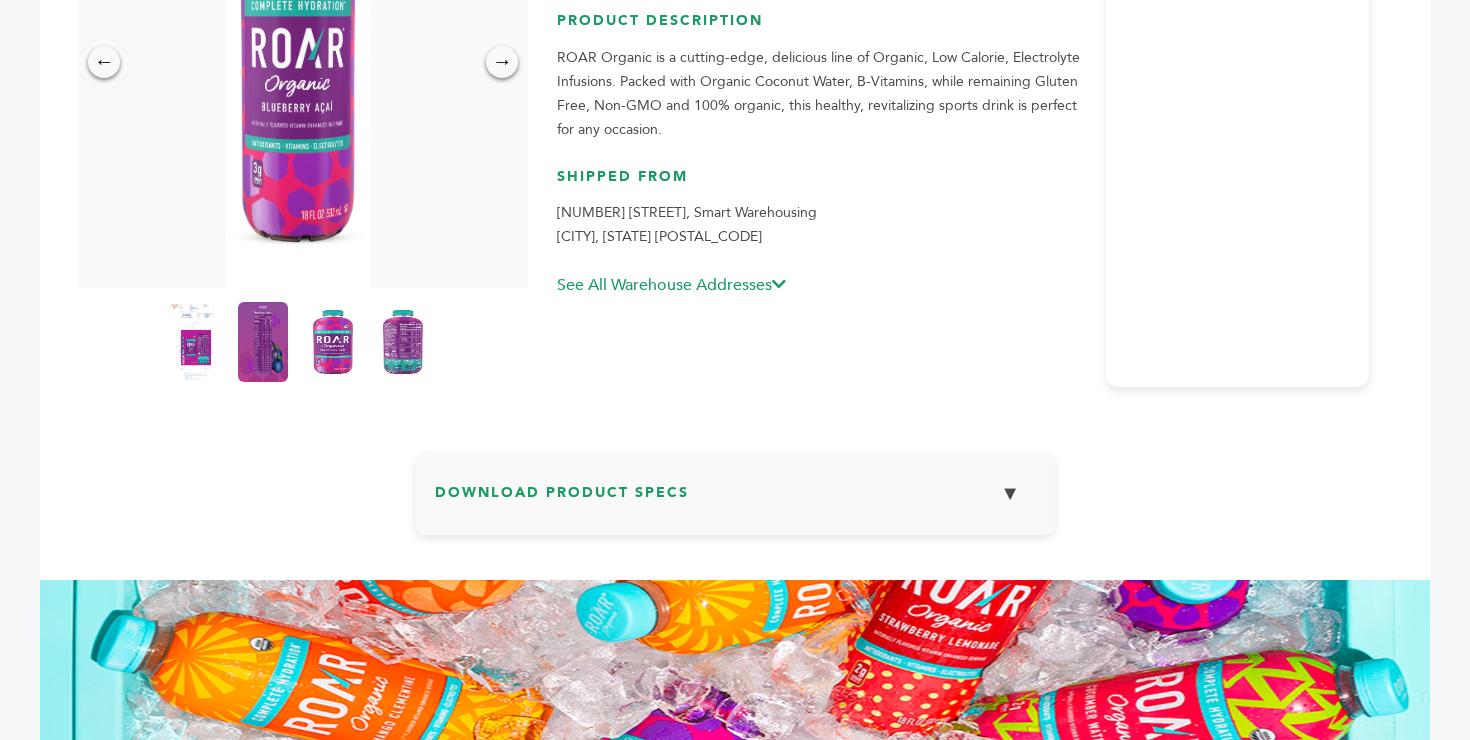 scroll, scrollTop: 0, scrollLeft: 0, axis: both 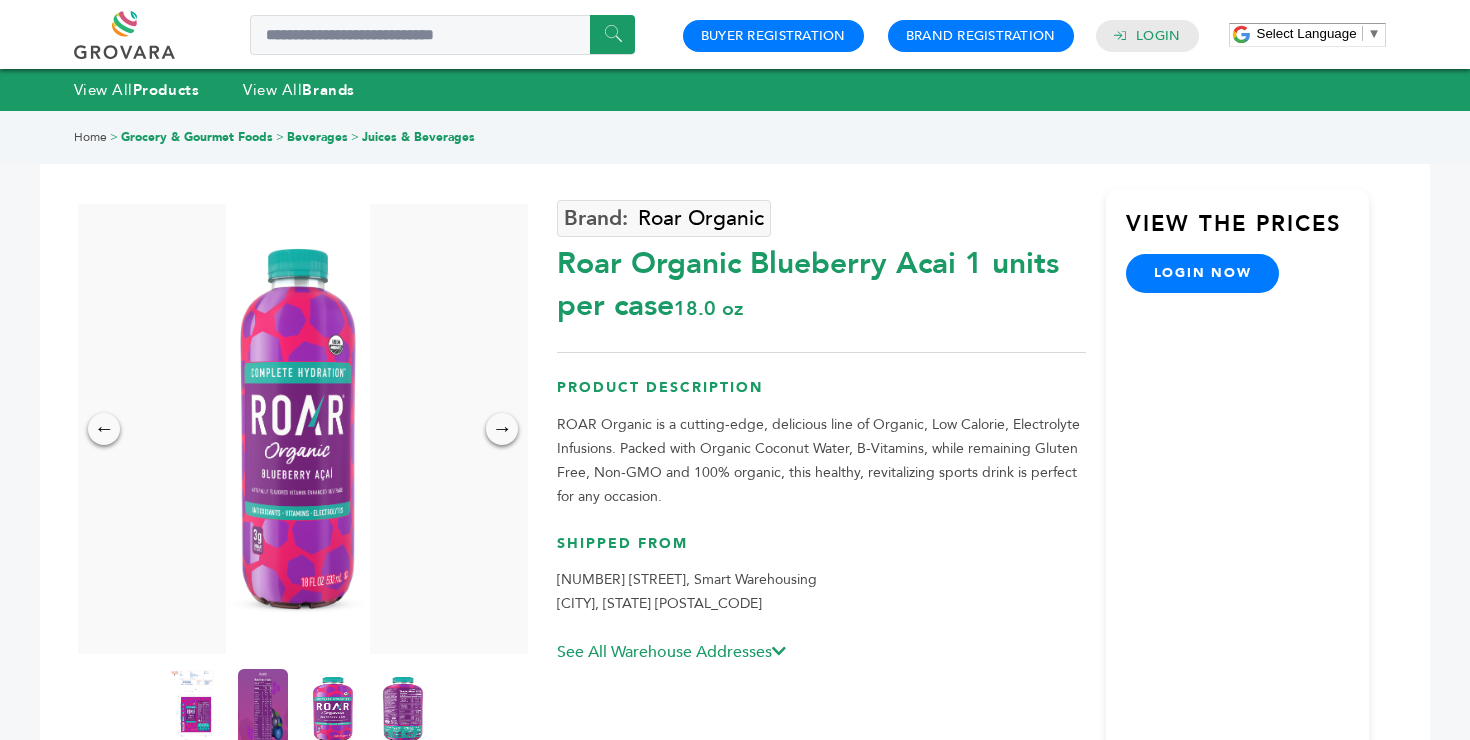 click on "login now" at bounding box center [1203, 273] 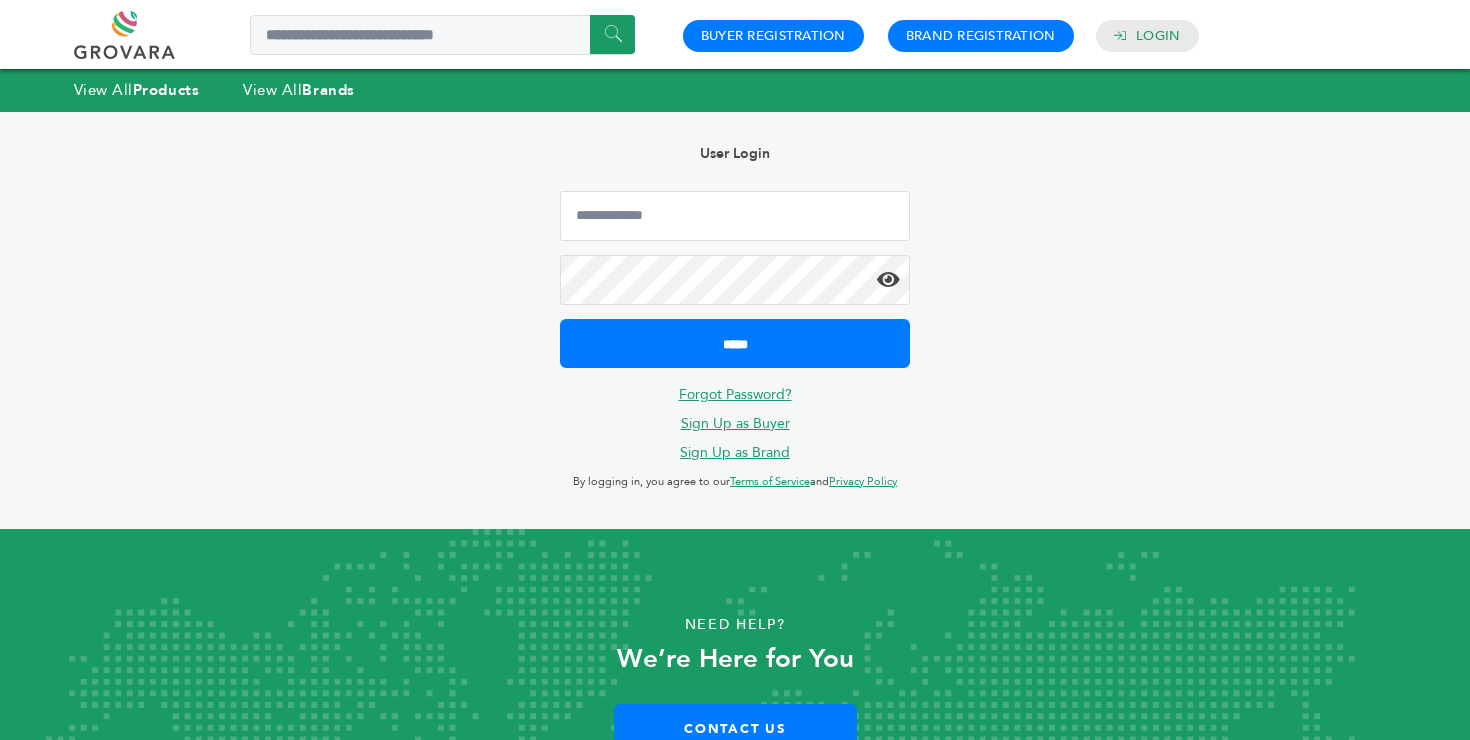 scroll, scrollTop: 0, scrollLeft: 0, axis: both 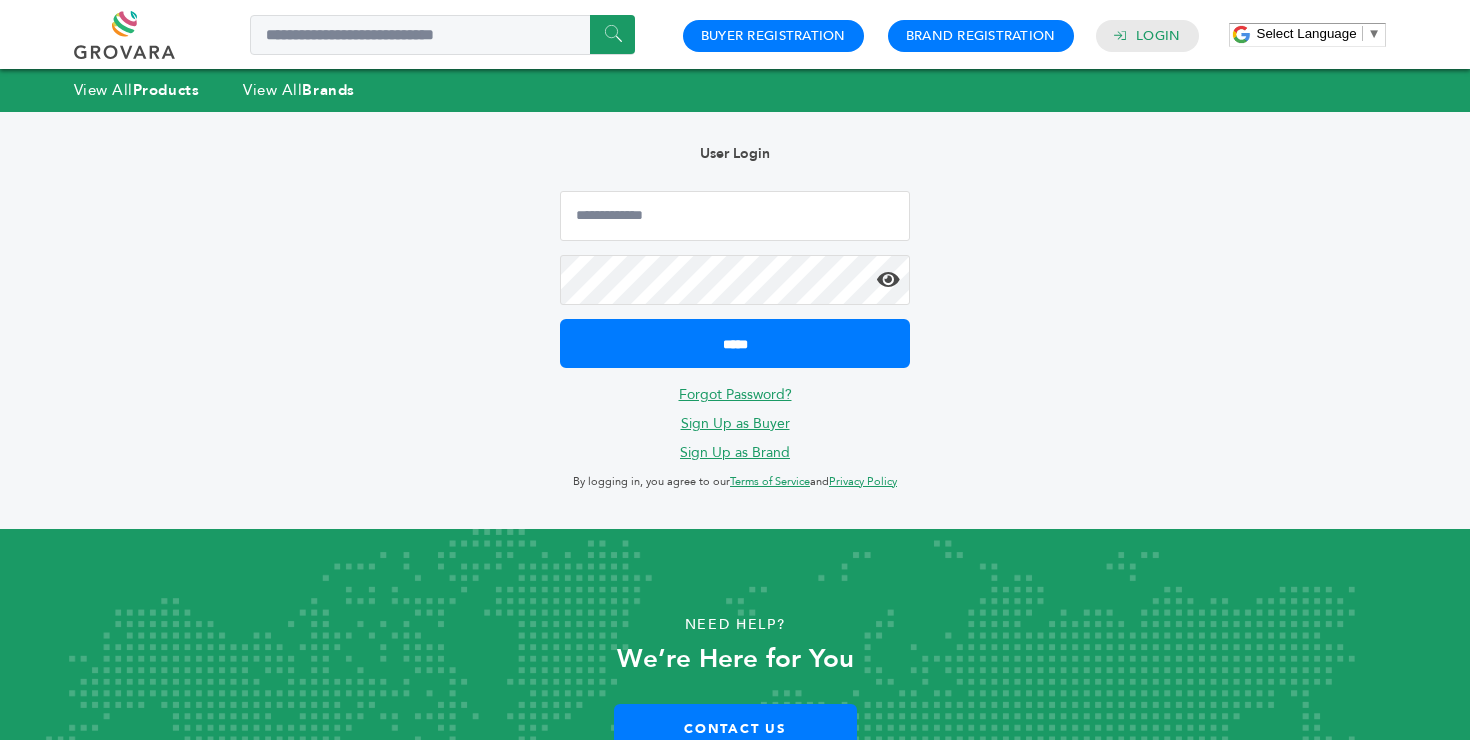 click on "User Login
***** Forgot Password?
Sign Up as Buyer
Sign Up as Brand
By logging in, you agree to our  Terms of Service  and  Privacy Policy" at bounding box center [735, 320] 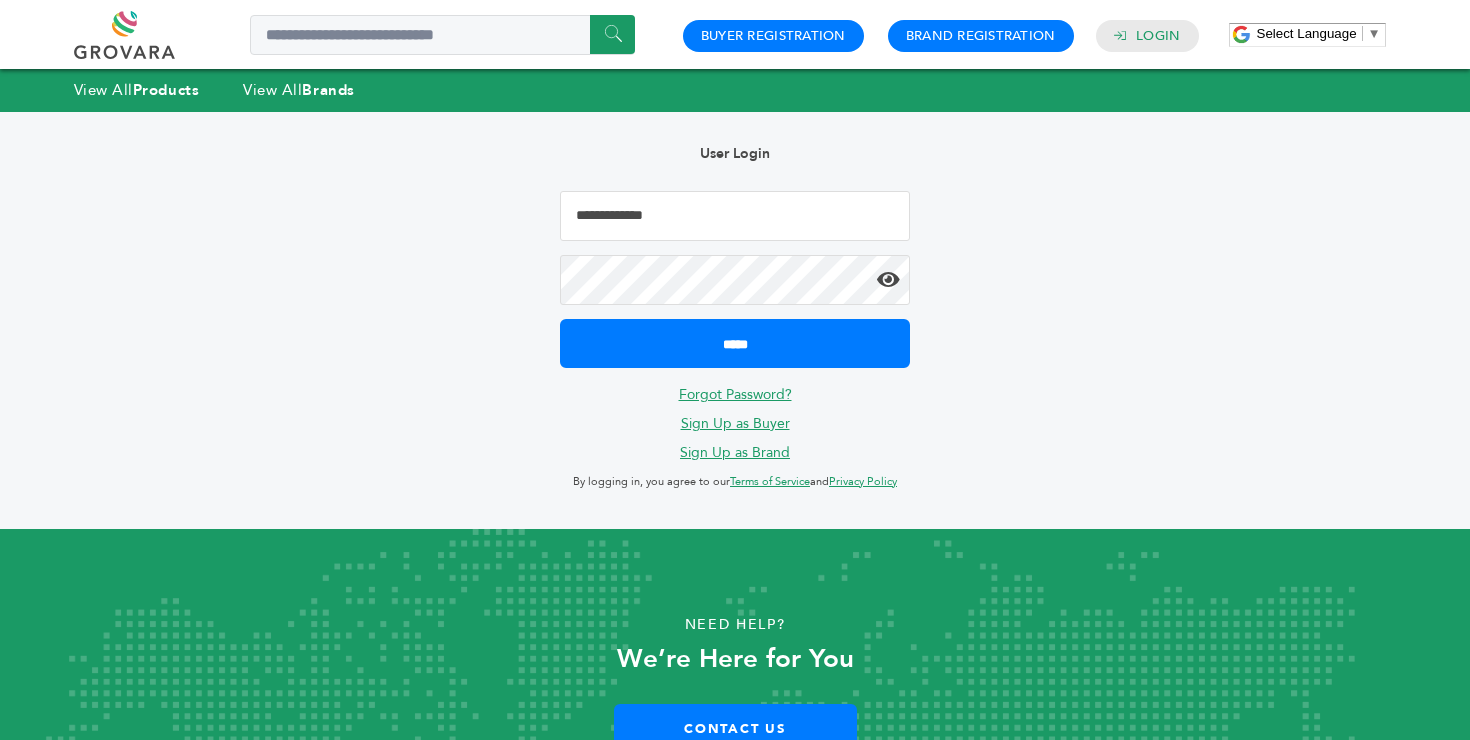 click at bounding box center [735, 216] 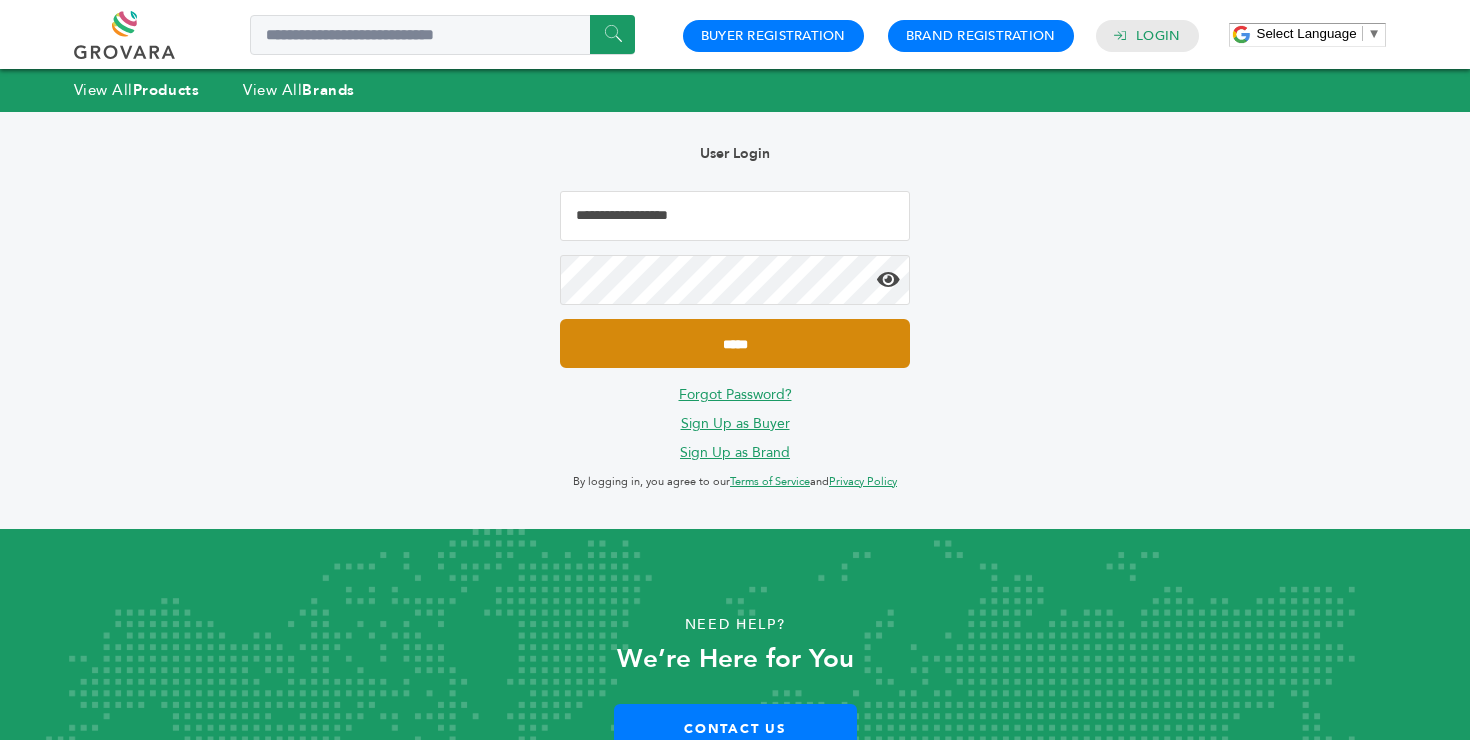 click on "*****" at bounding box center (735, 343) 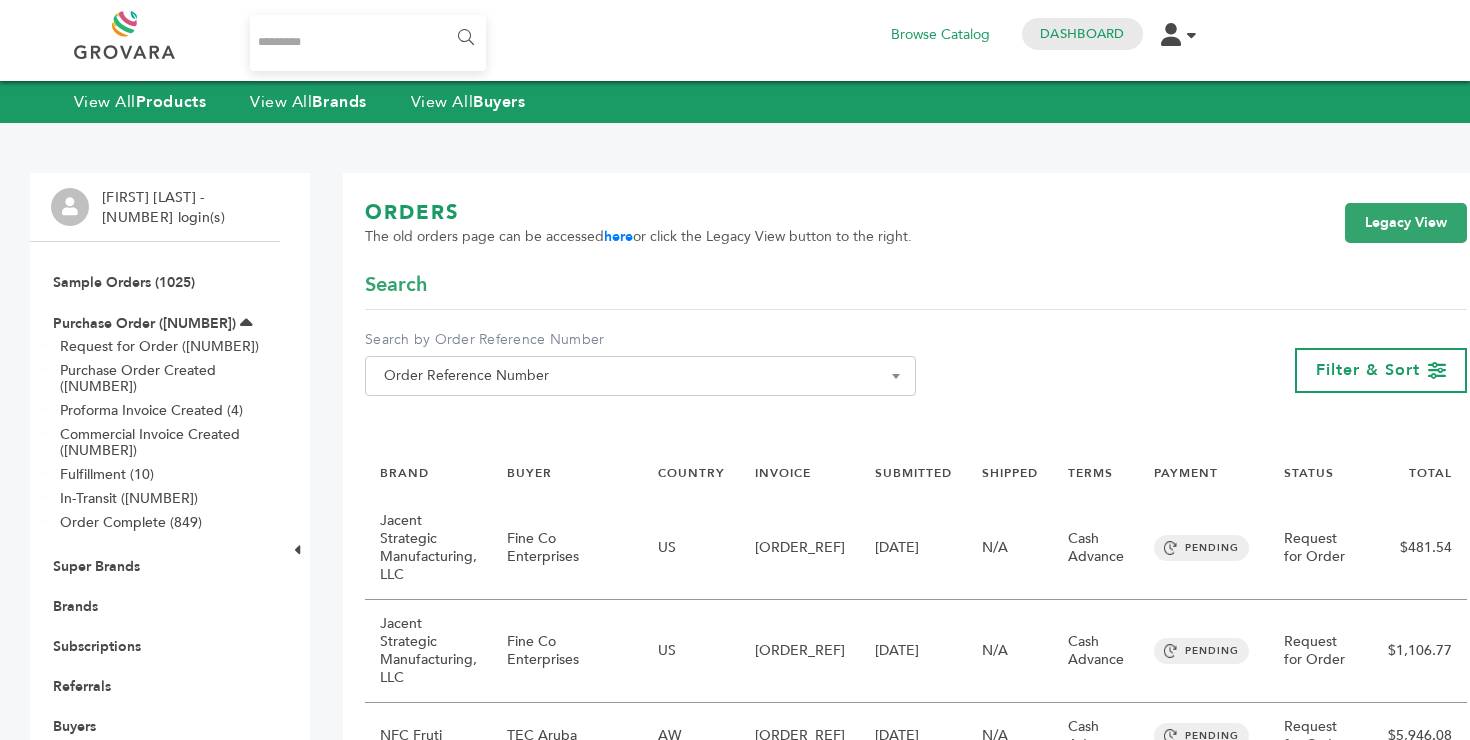 scroll, scrollTop: 0, scrollLeft: 0, axis: both 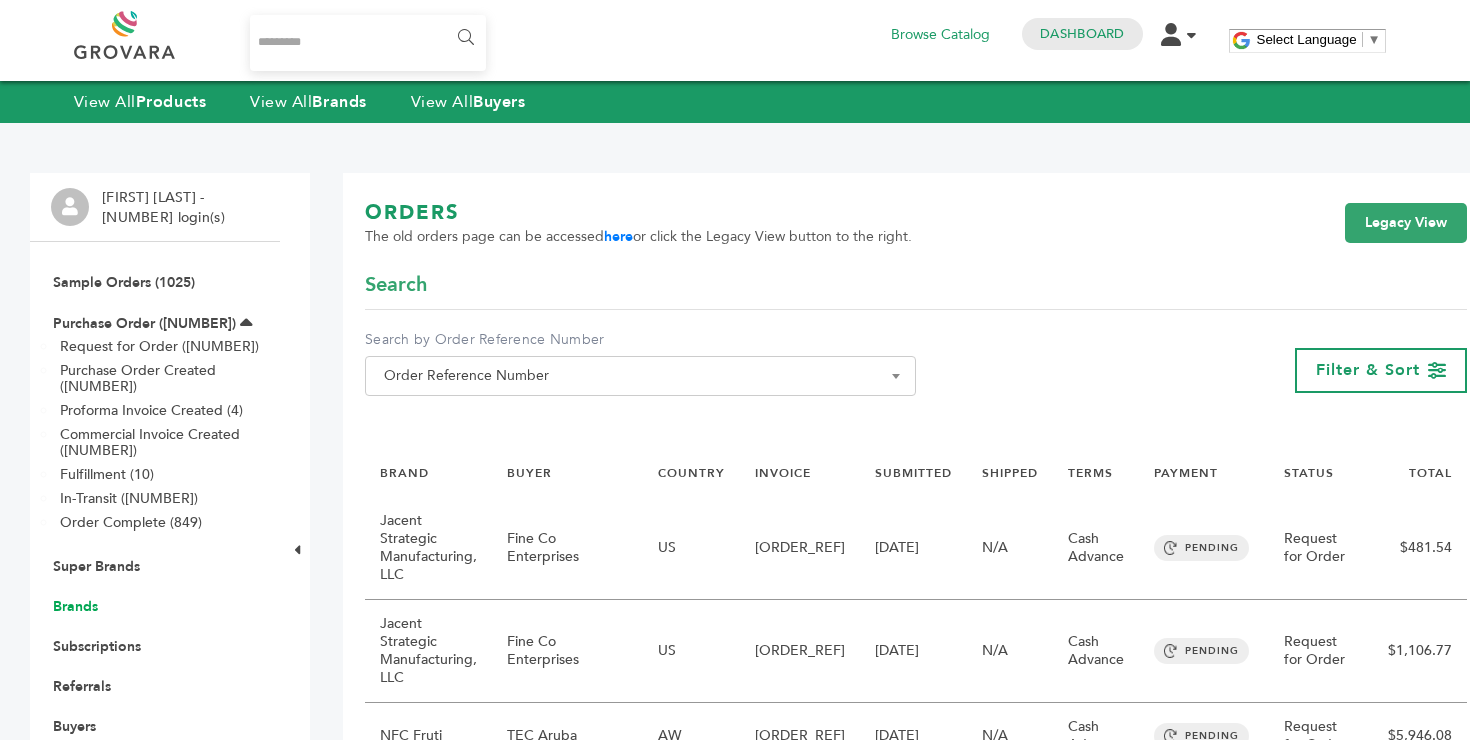 click on "Brands" at bounding box center (75, 606) 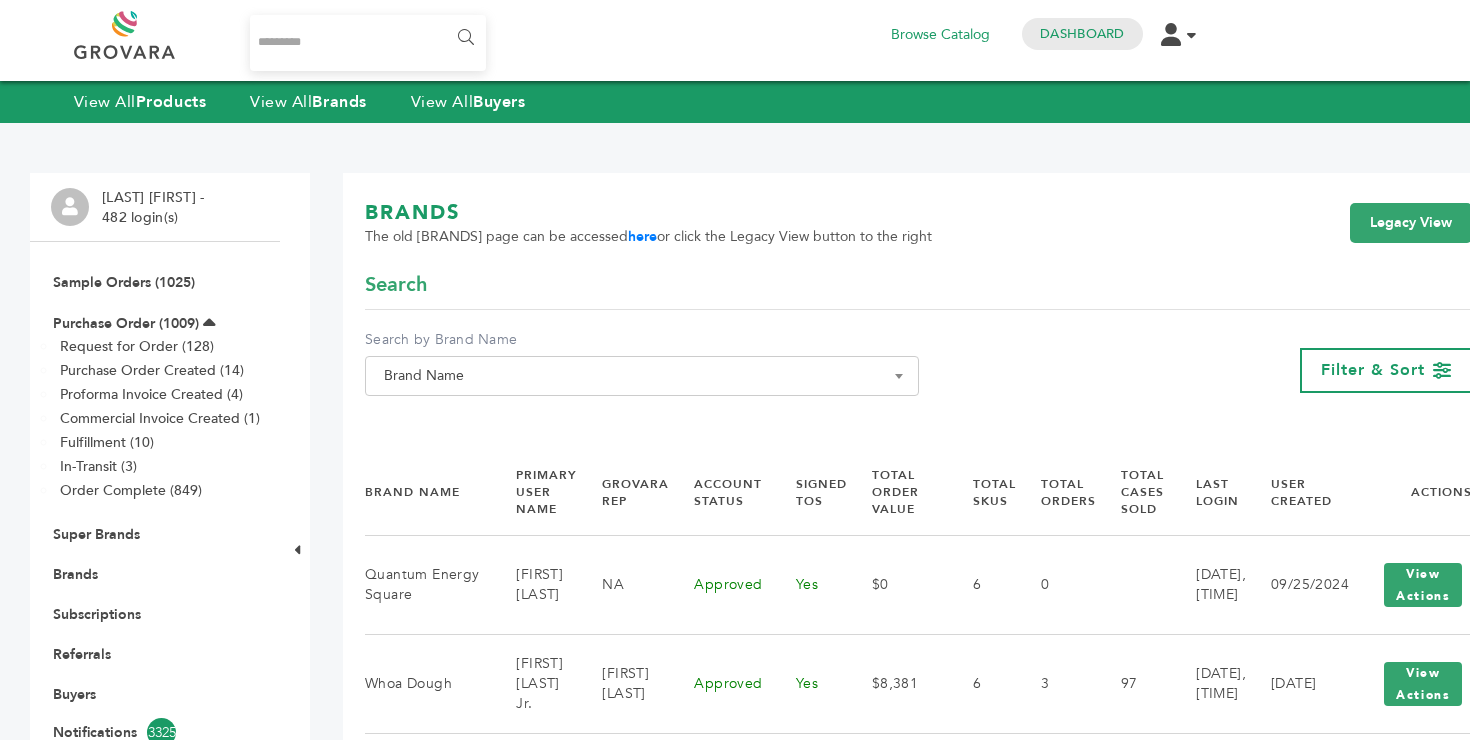 scroll, scrollTop: 0, scrollLeft: 0, axis: both 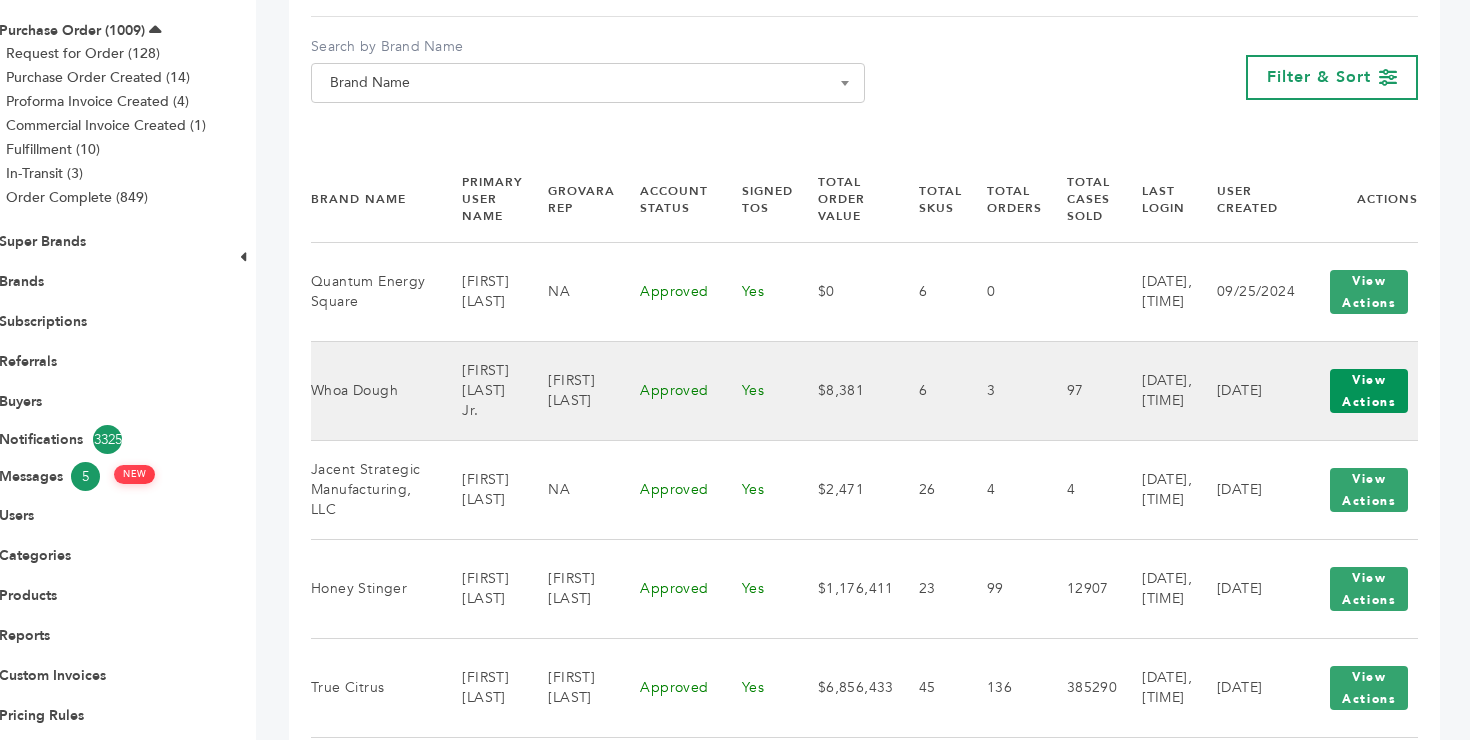 click on "View Actions" at bounding box center [1369, 292] 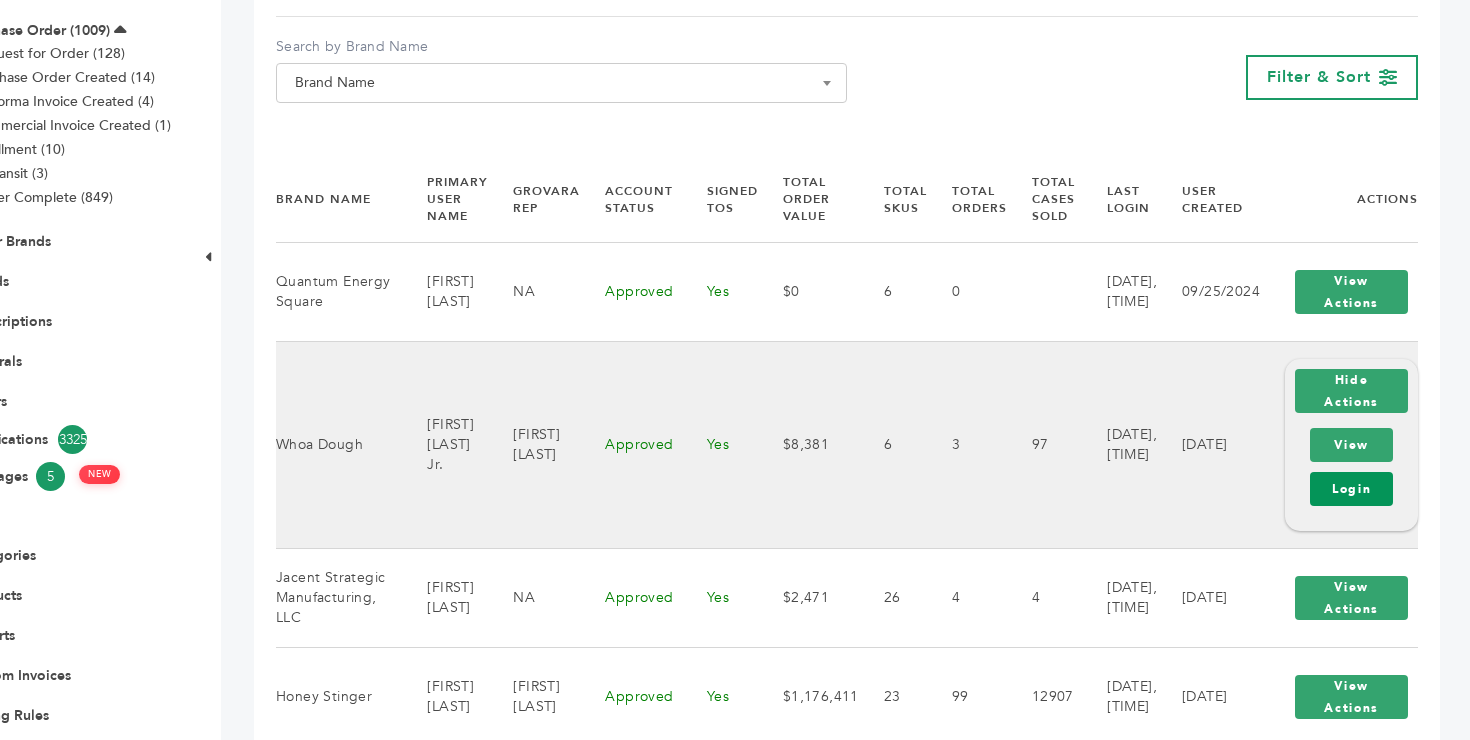 click on "Login" at bounding box center [1351, 489] 